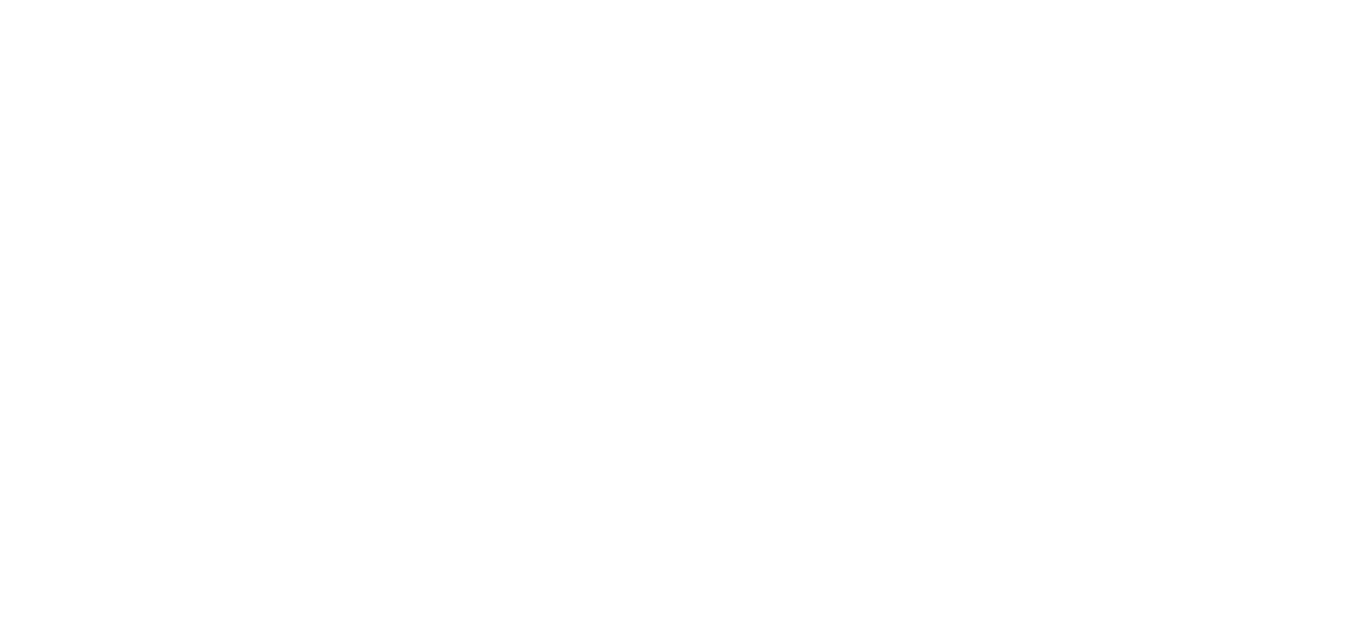 scroll, scrollTop: 0, scrollLeft: 0, axis: both 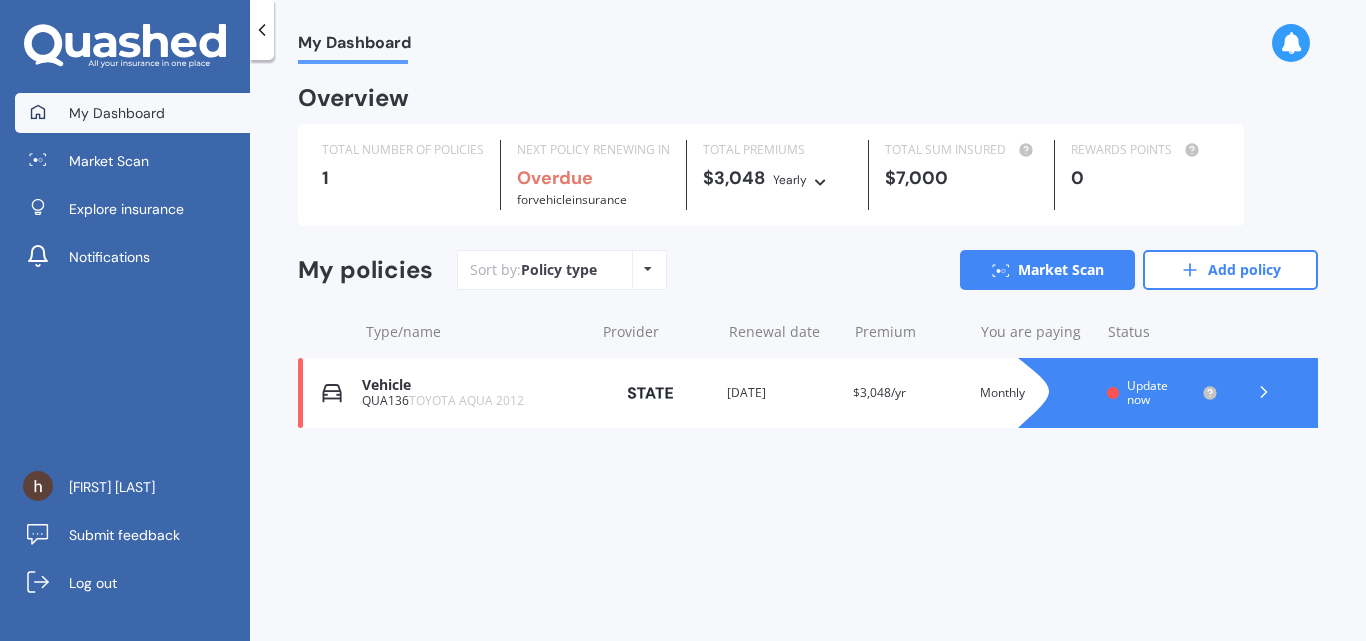 click 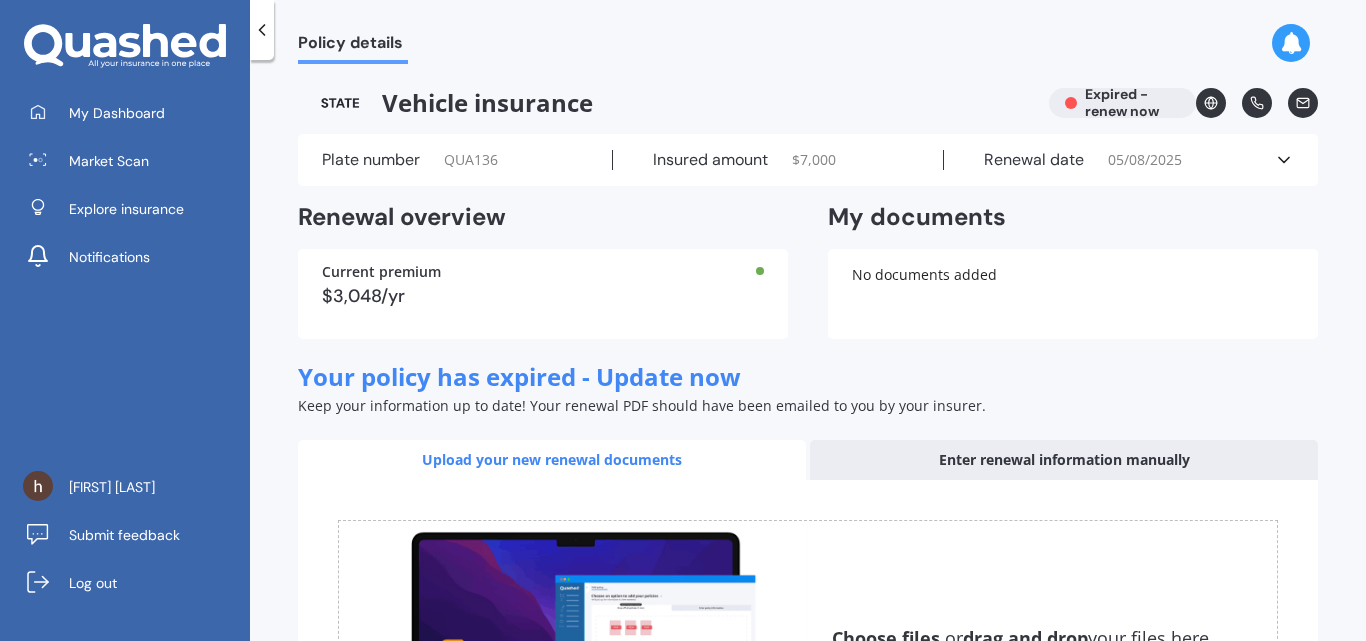 click on "My Dashboard Market Scan Explore insurance Notifications" at bounding box center [125, 189] 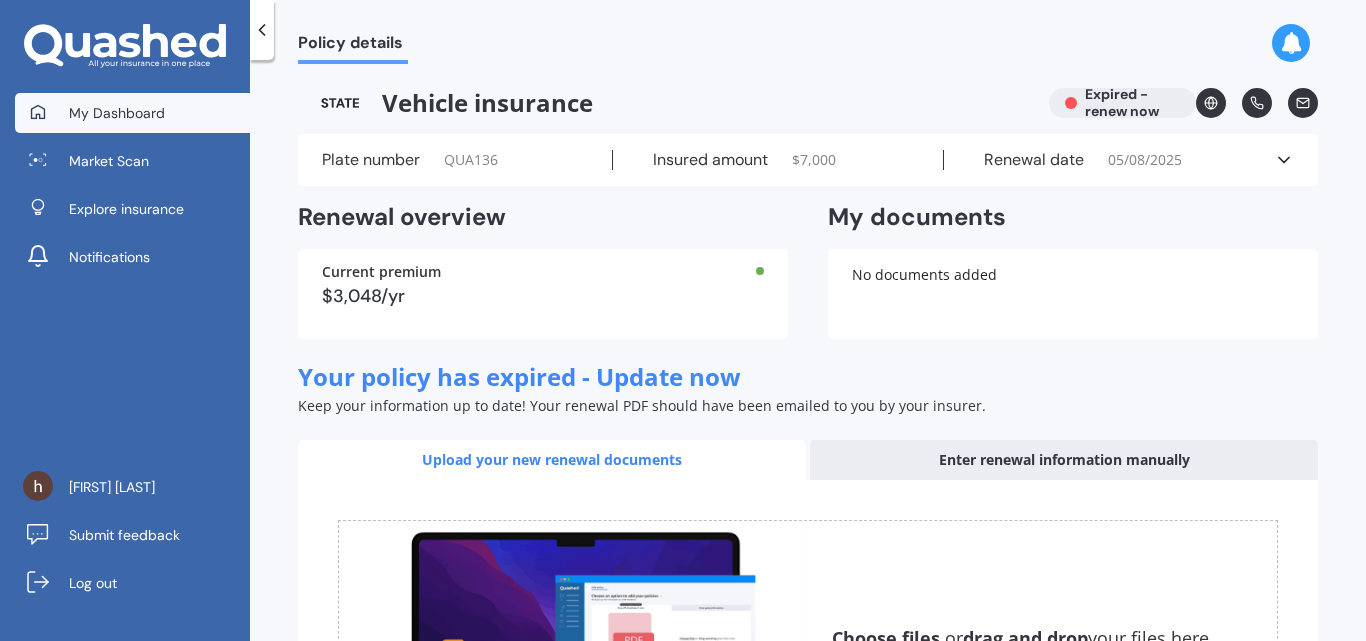 click on "My Dashboard" at bounding box center [132, 113] 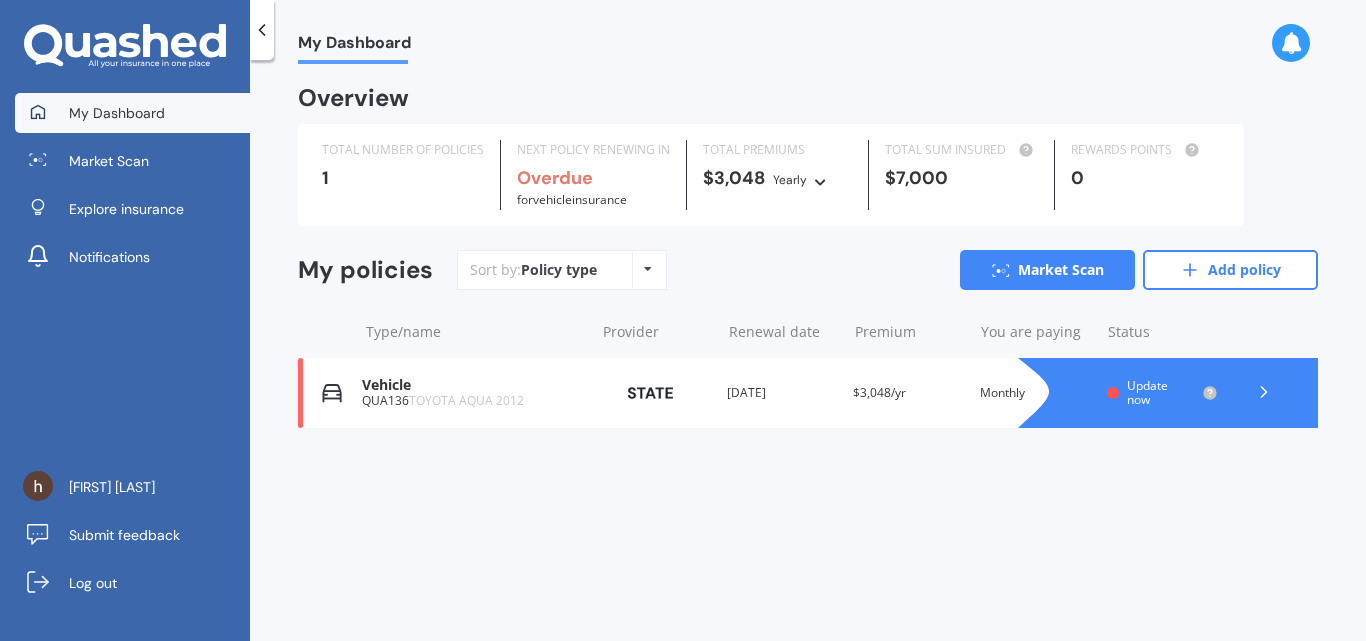 click on "Premium $3,048/yr" at bounding box center (908, 393) 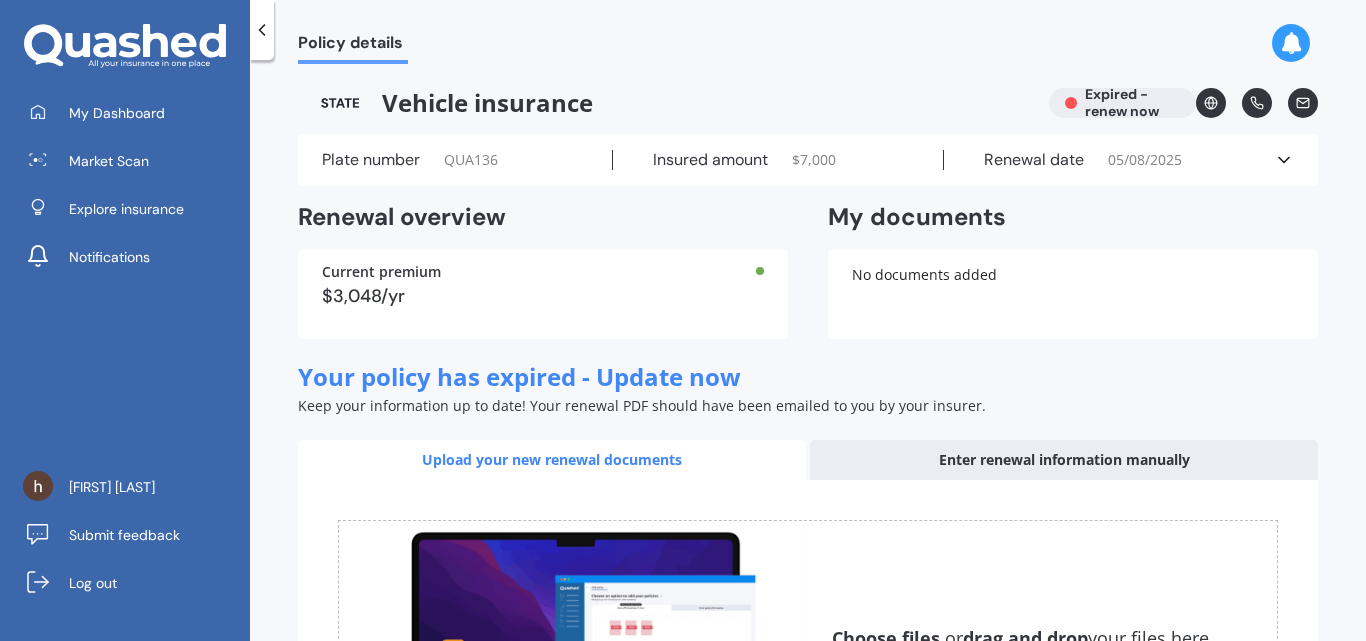 click on "My Dashboard Market Scan Explore insurance Notifications" at bounding box center [125, 189] 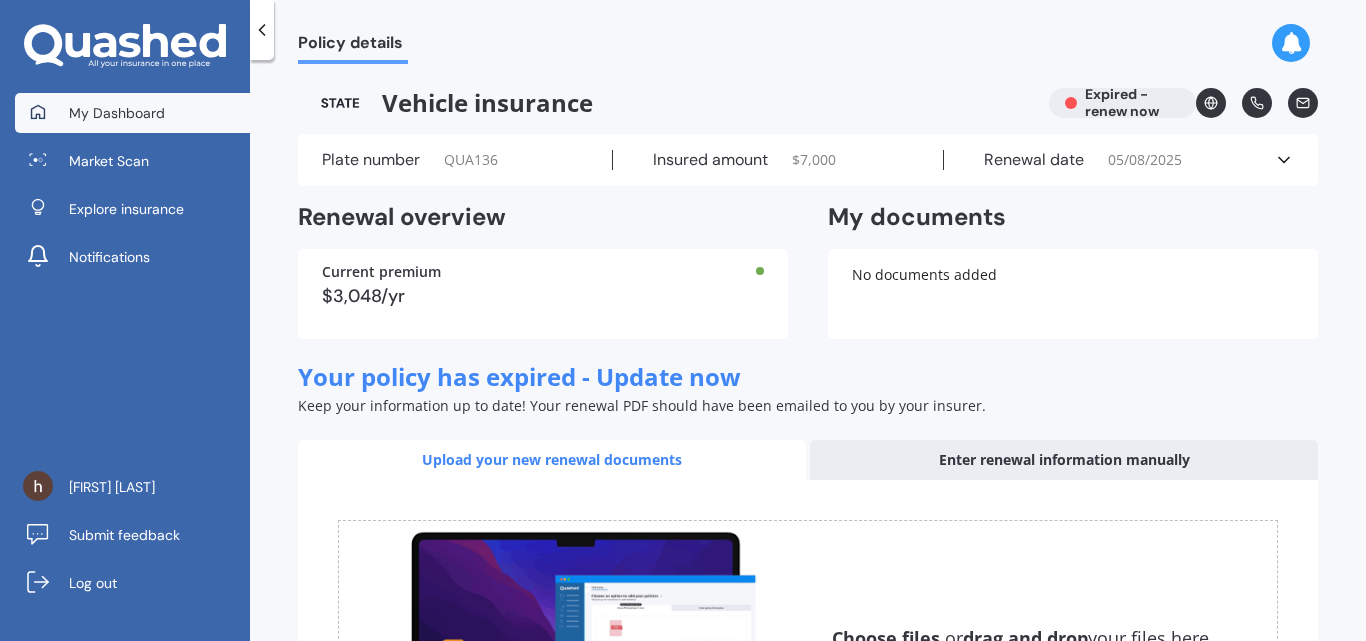 click on "My Dashboard" at bounding box center (132, 113) 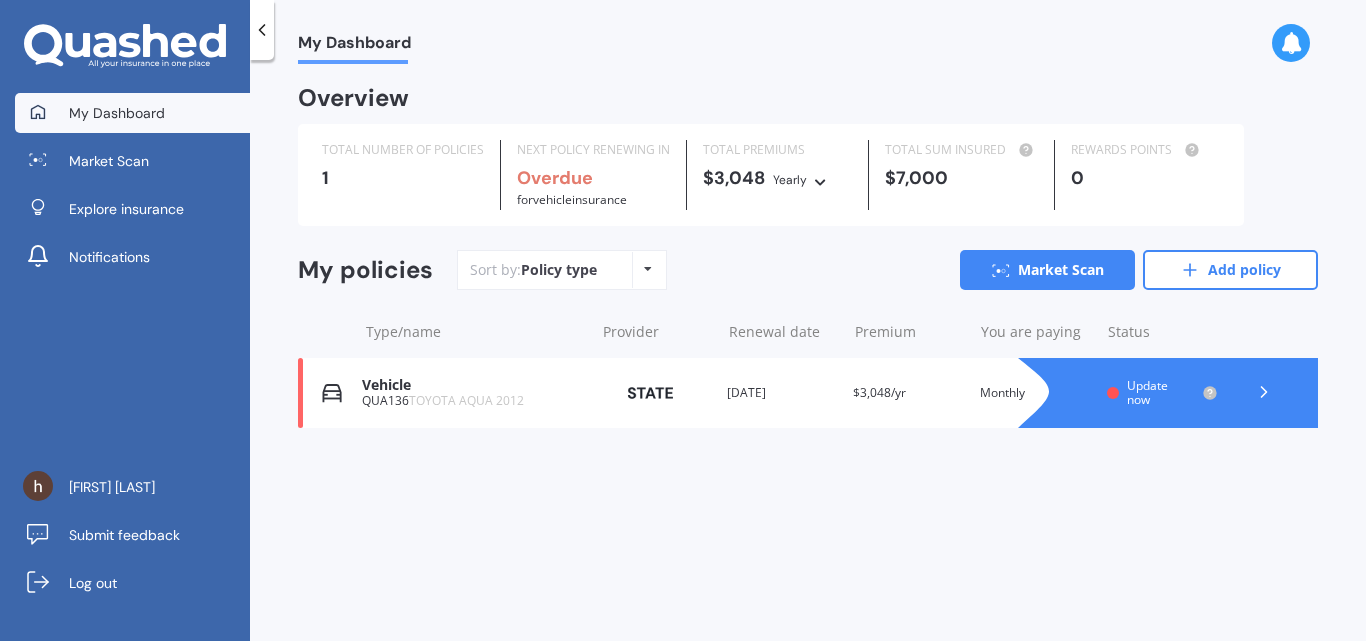 click 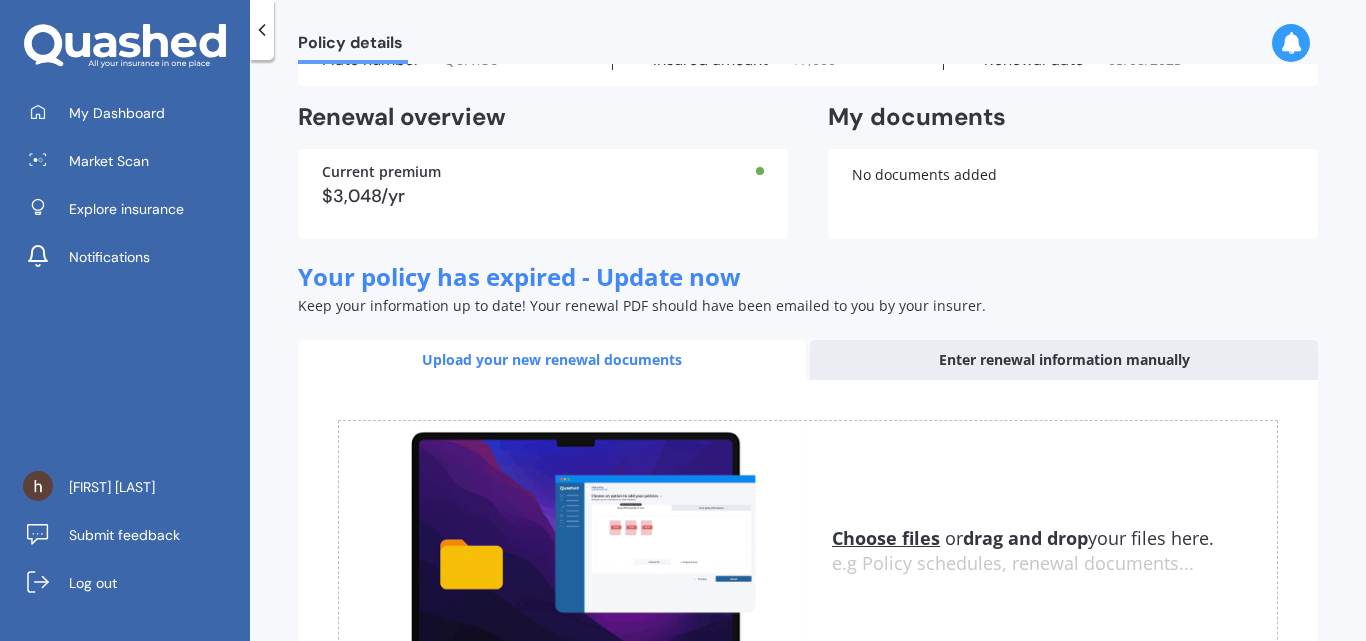 scroll, scrollTop: 0, scrollLeft: 0, axis: both 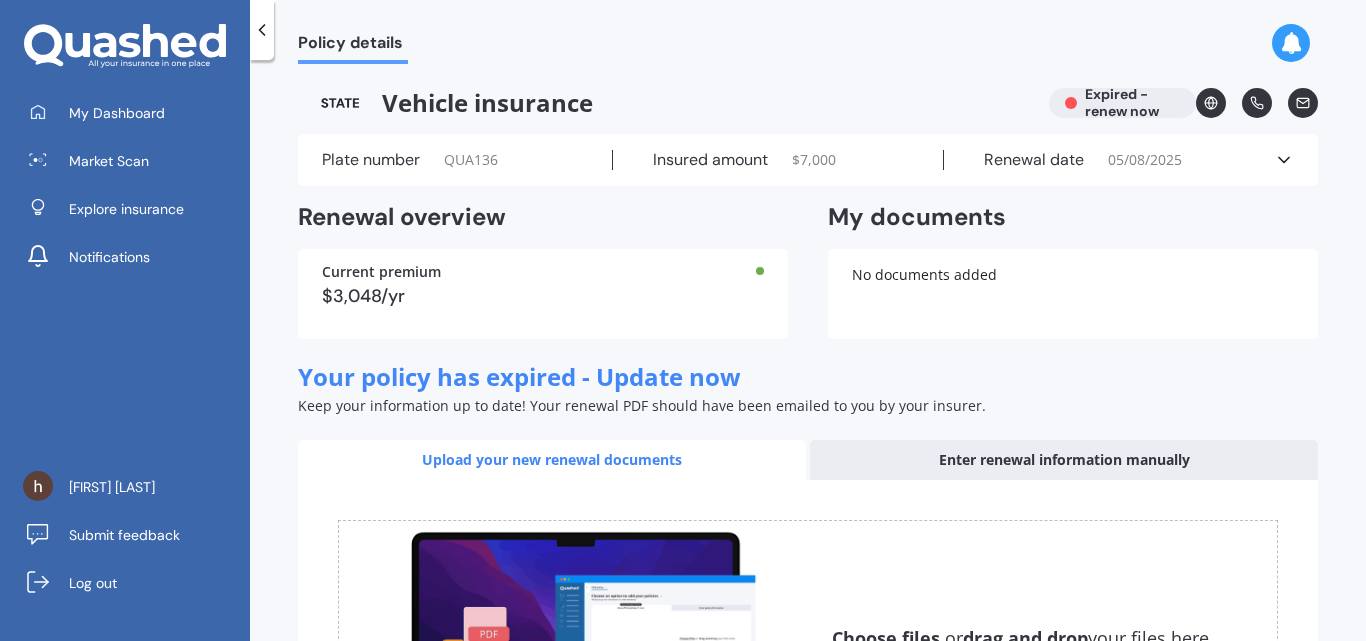 click on "Renewal date" at bounding box center (1034, 160) 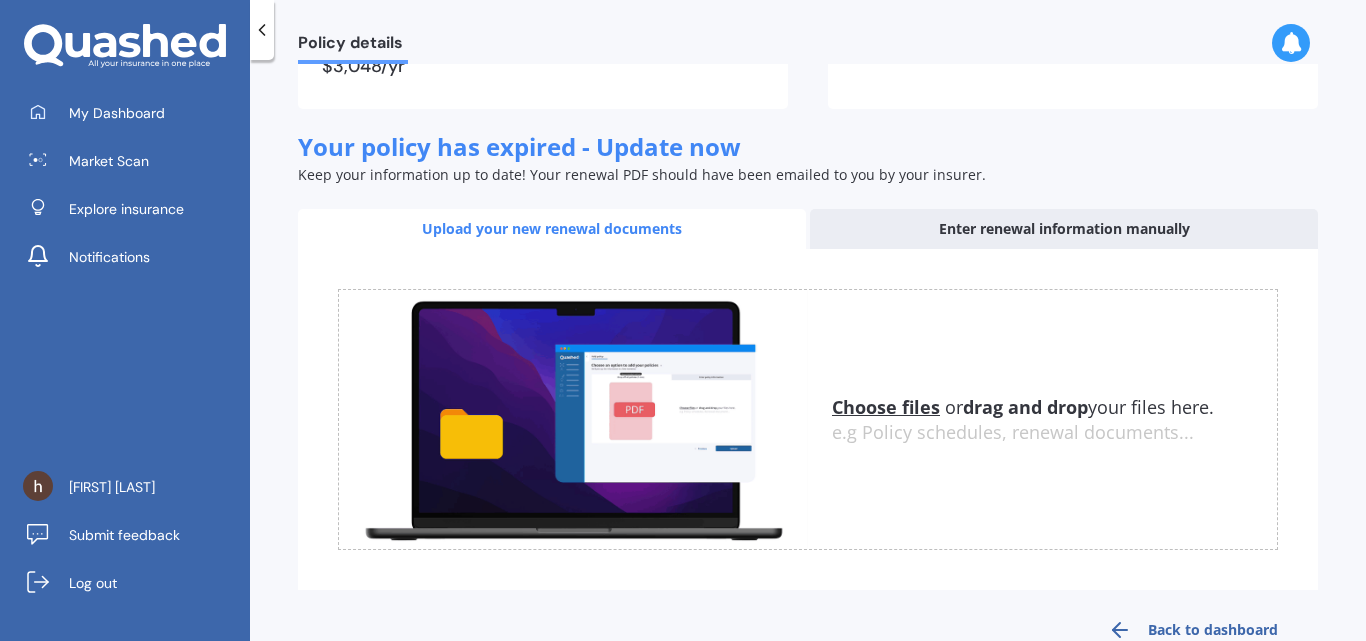 scroll, scrollTop: 672, scrollLeft: 0, axis: vertical 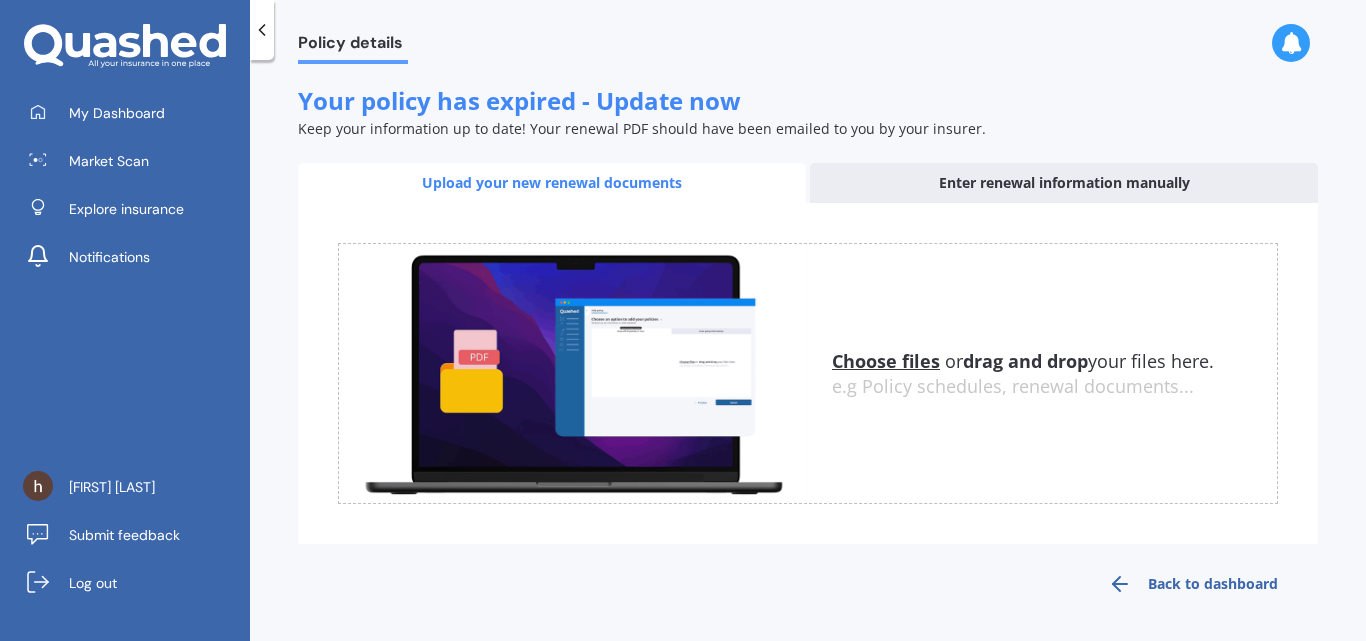 click on "Back to dashboard" at bounding box center [1193, 584] 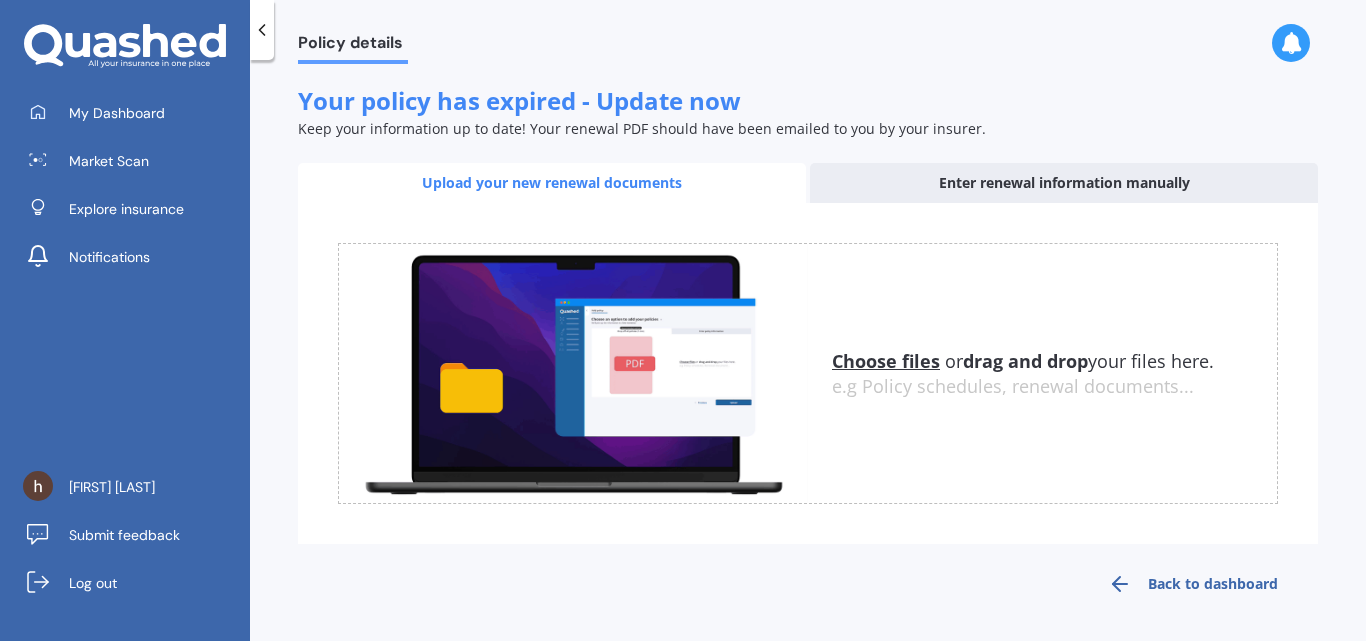 scroll, scrollTop: 0, scrollLeft: 0, axis: both 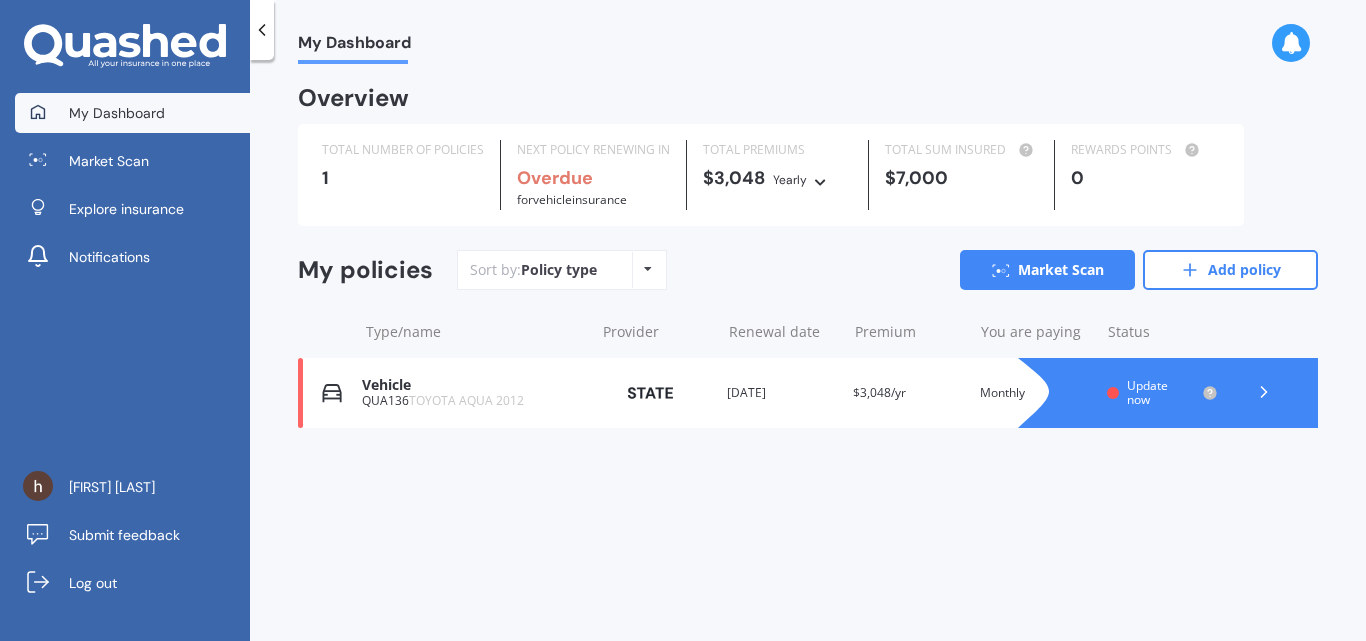 click on "Vehicle QUA136 TOYOTA AQUA 2012 Provider Renewal date 05 Aug 2025 Premium $3,048/yr You are paying Monthly Status Update now" at bounding box center (808, 393) 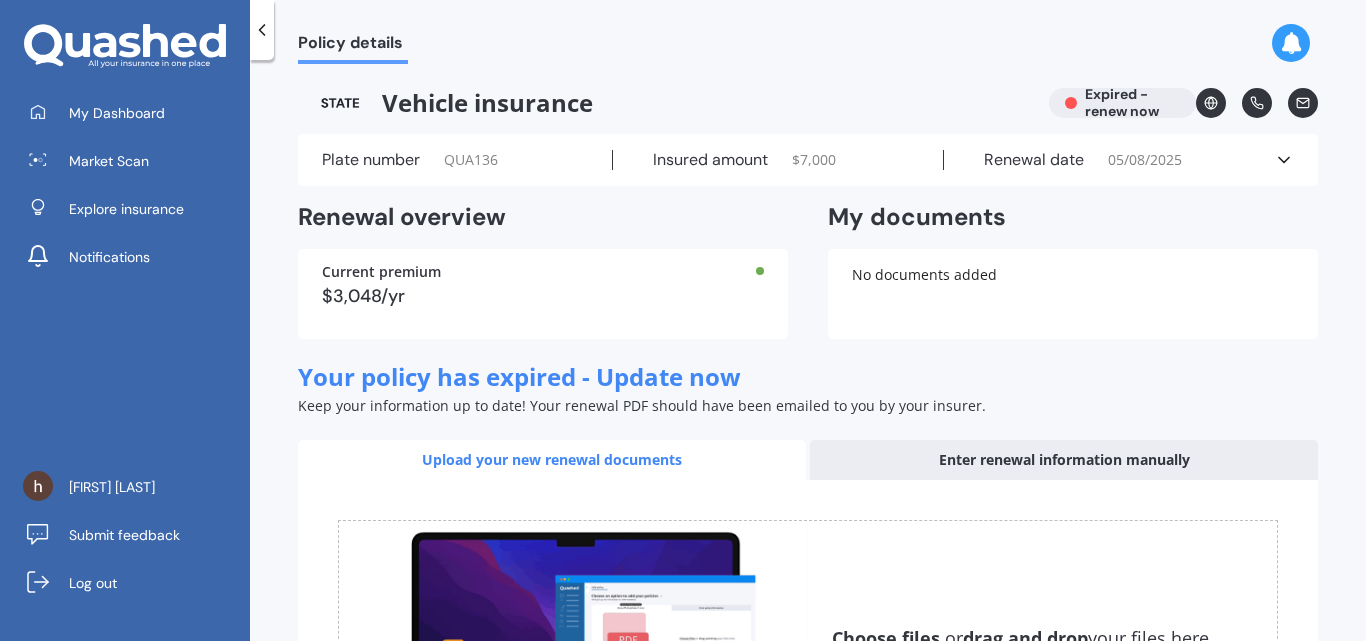 click 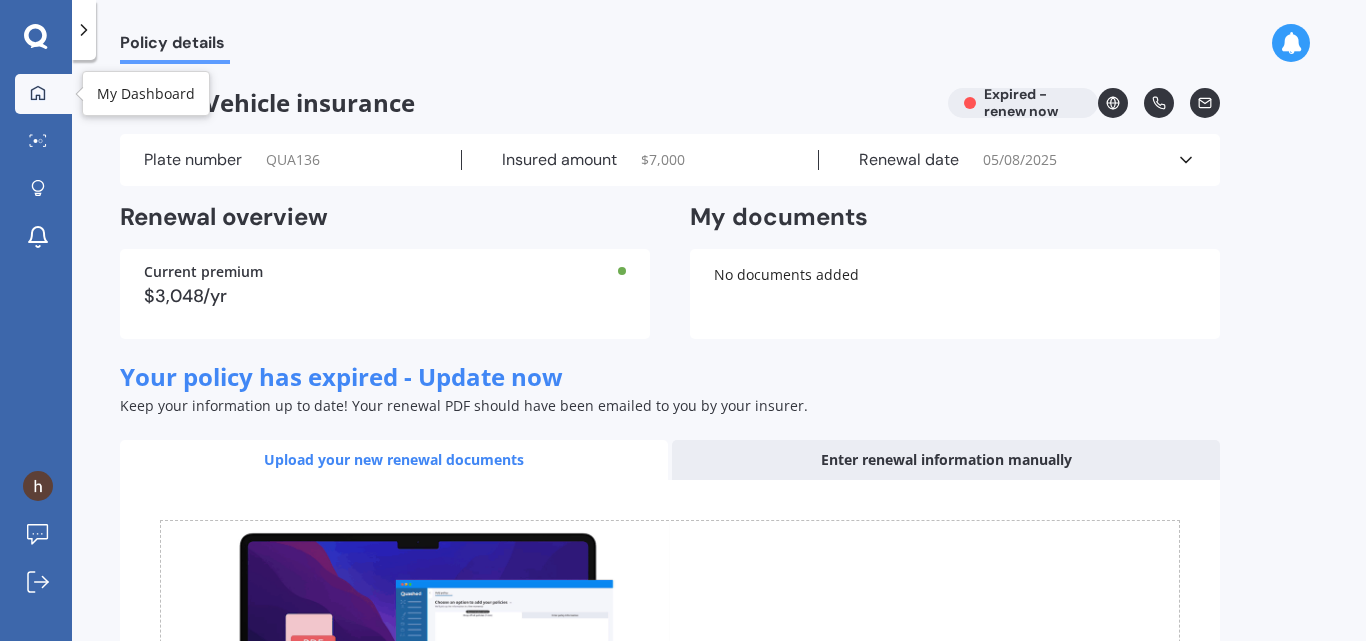 click at bounding box center (38, 94) 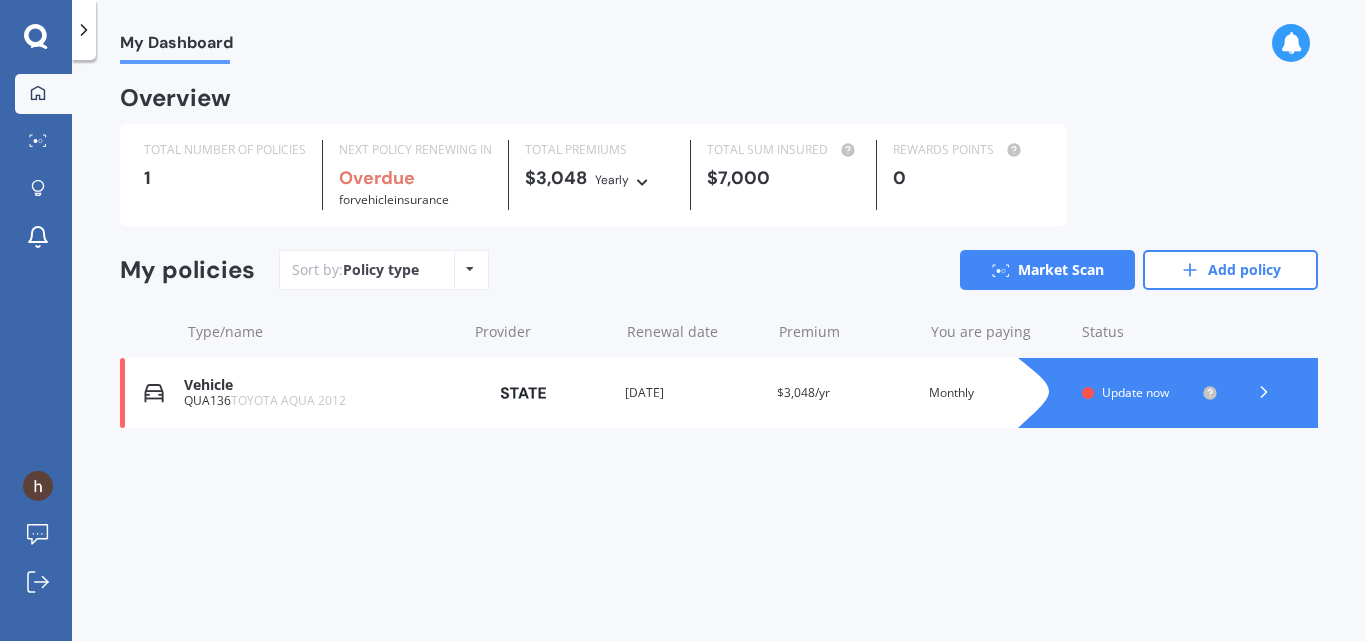 click on "Vehicle QUA136 TOYOTA AQUA 2012 Provider Renewal date 05 Aug 2025 Premium $3,048/yr You are paying Monthly Status Update now" at bounding box center [719, 393] 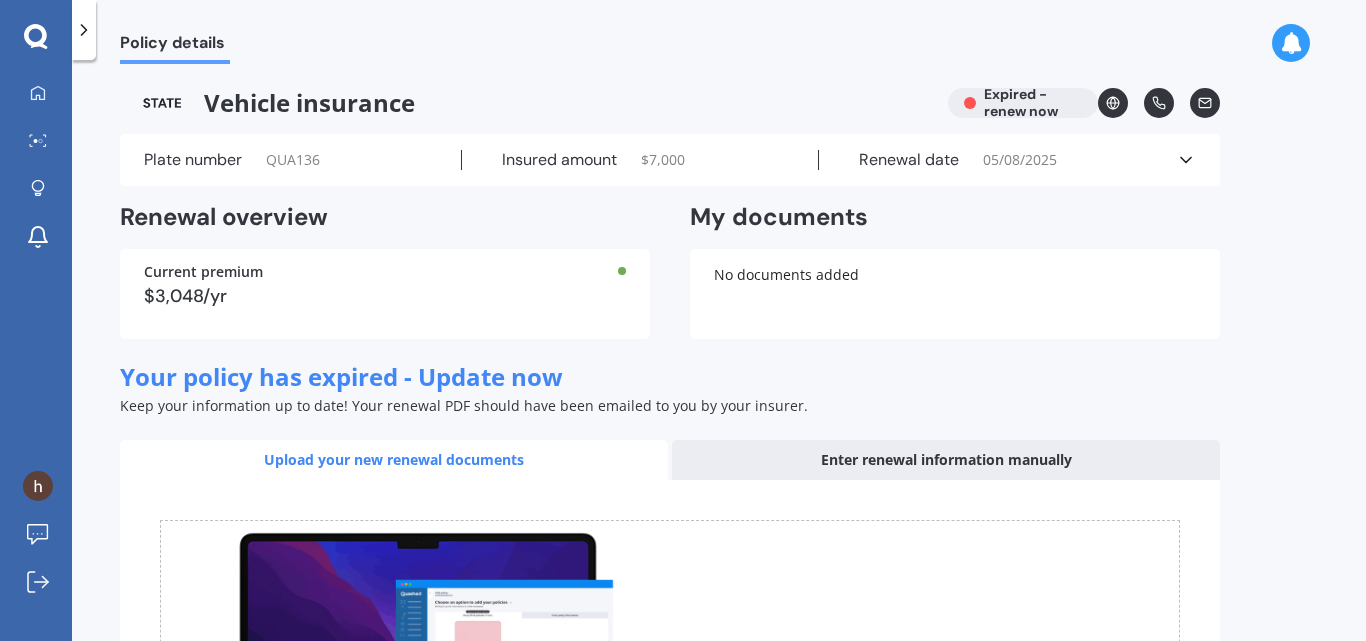 click at bounding box center (84, 30) 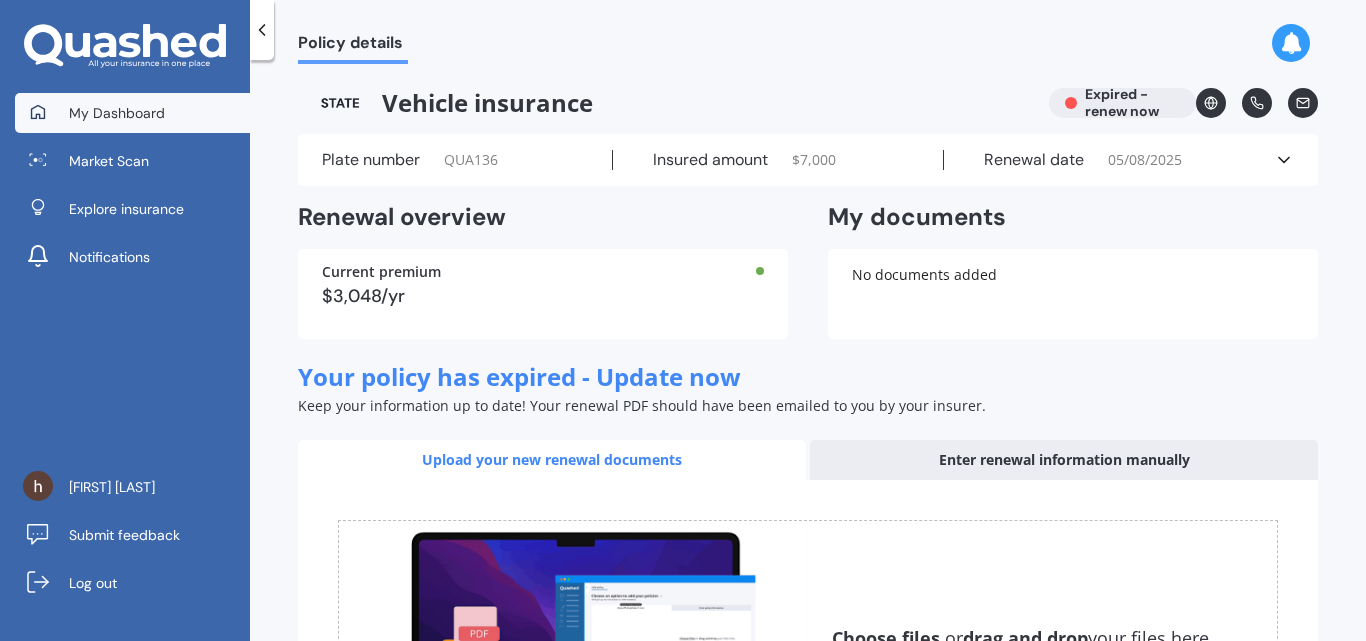 click on "My Dashboard" at bounding box center [132, 113] 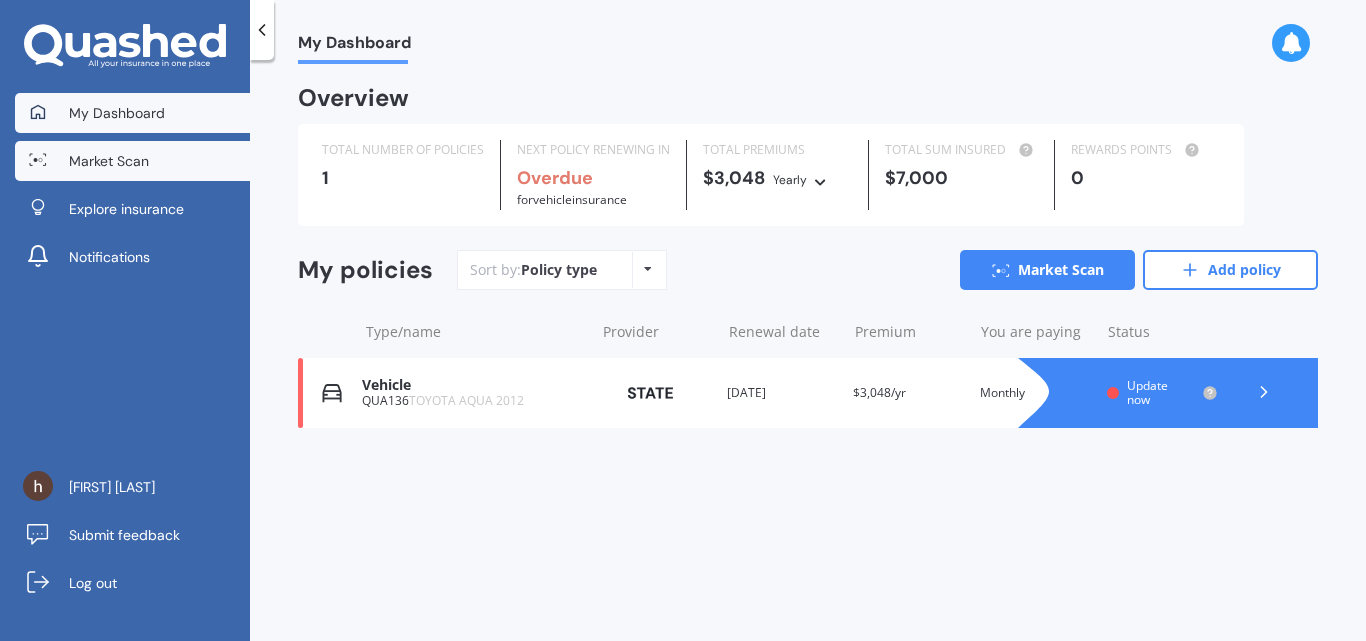 click on "Market Scan" at bounding box center [109, 161] 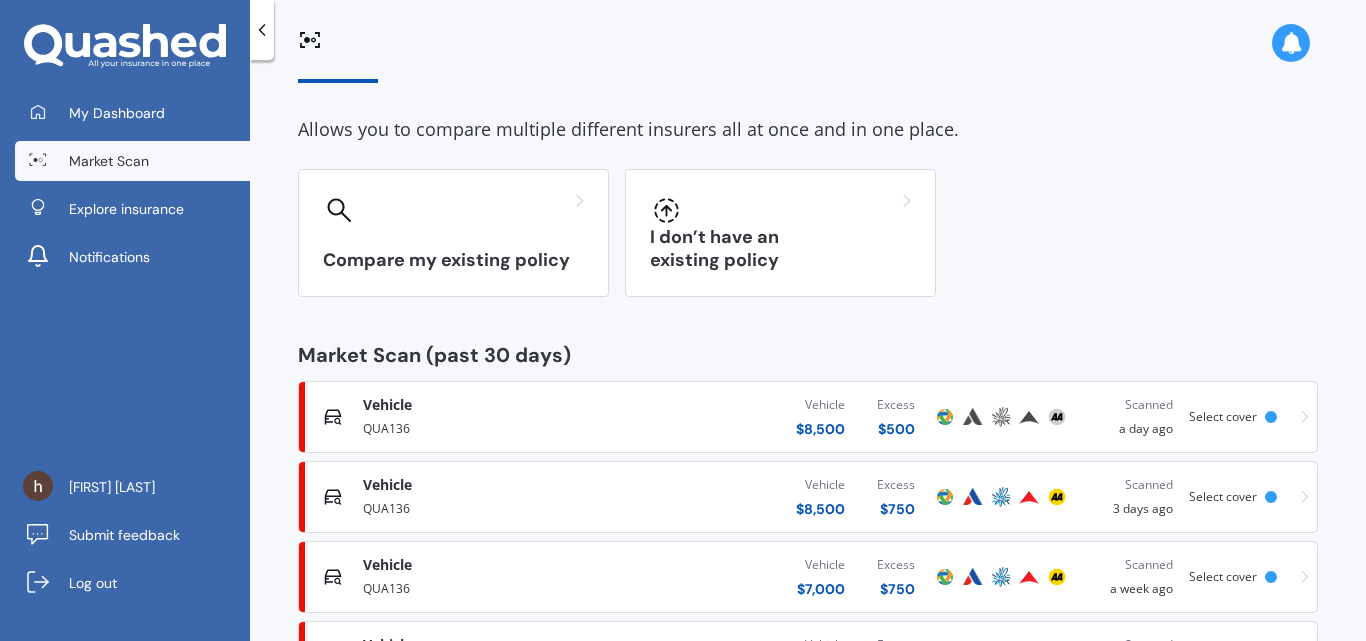scroll, scrollTop: 83, scrollLeft: 0, axis: vertical 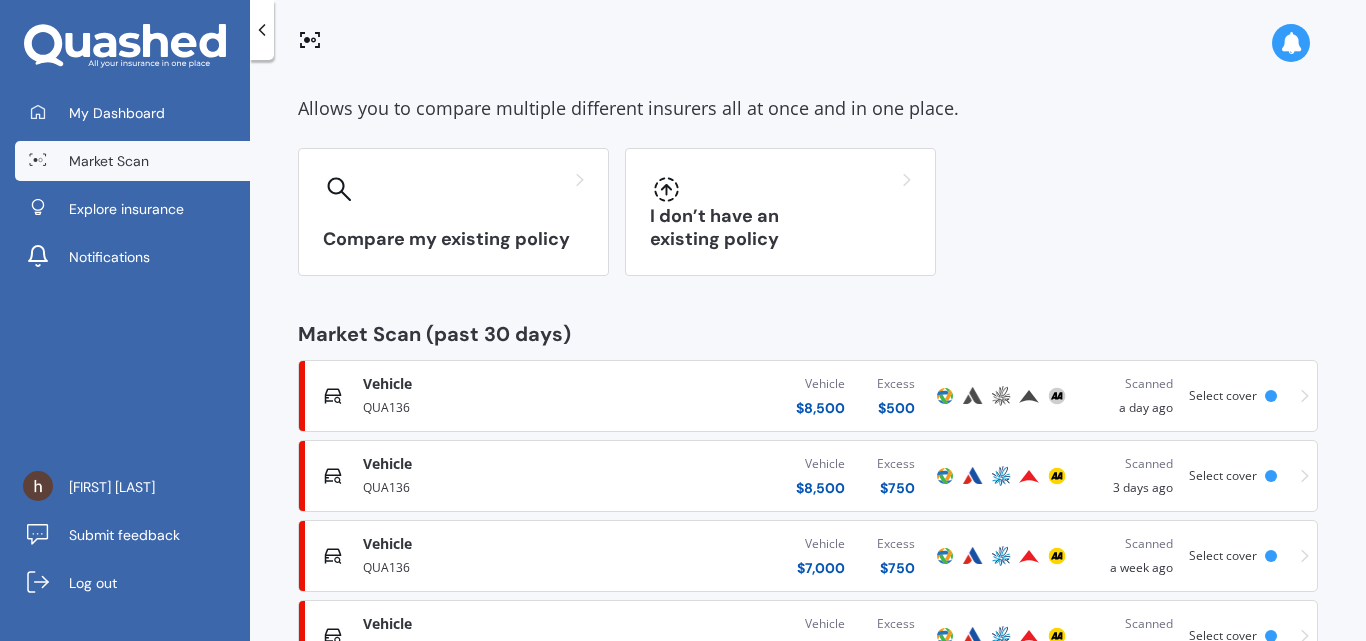 click on "Vehicle Comprehensive QUA136 Vehicle $ 8,500 Excess $ 500 Scanned a day ago Select cover" at bounding box center (808, 396) 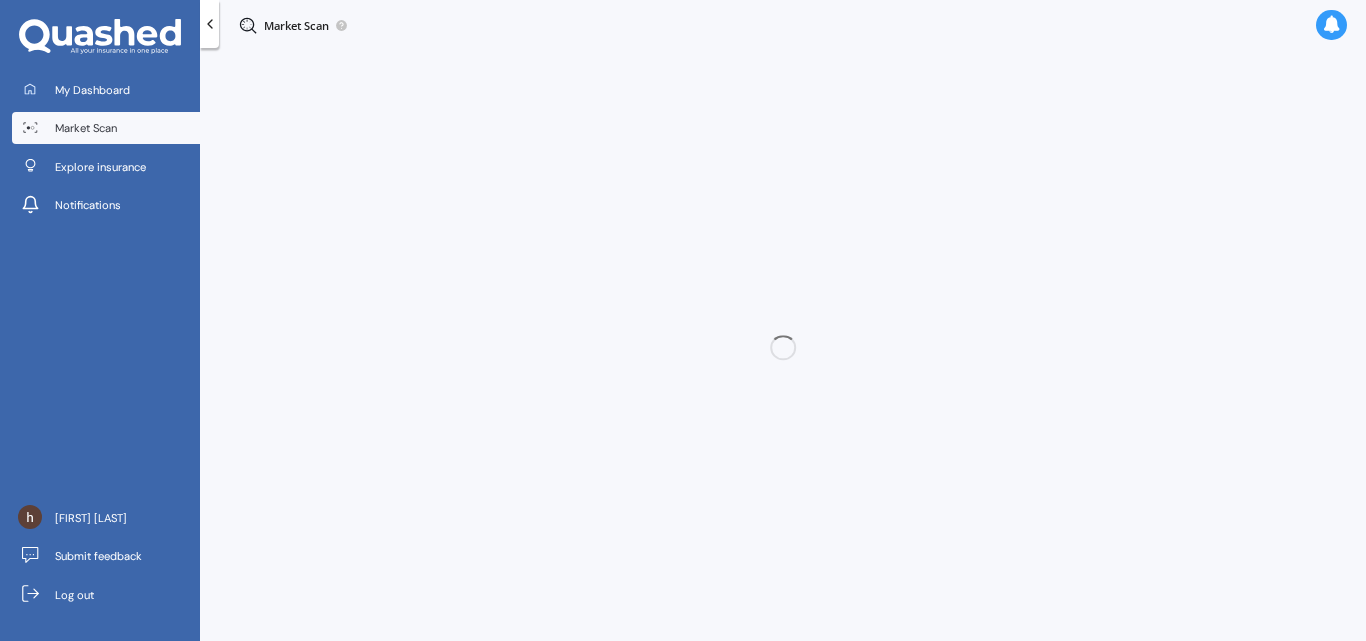 scroll, scrollTop: 0, scrollLeft: 0, axis: both 